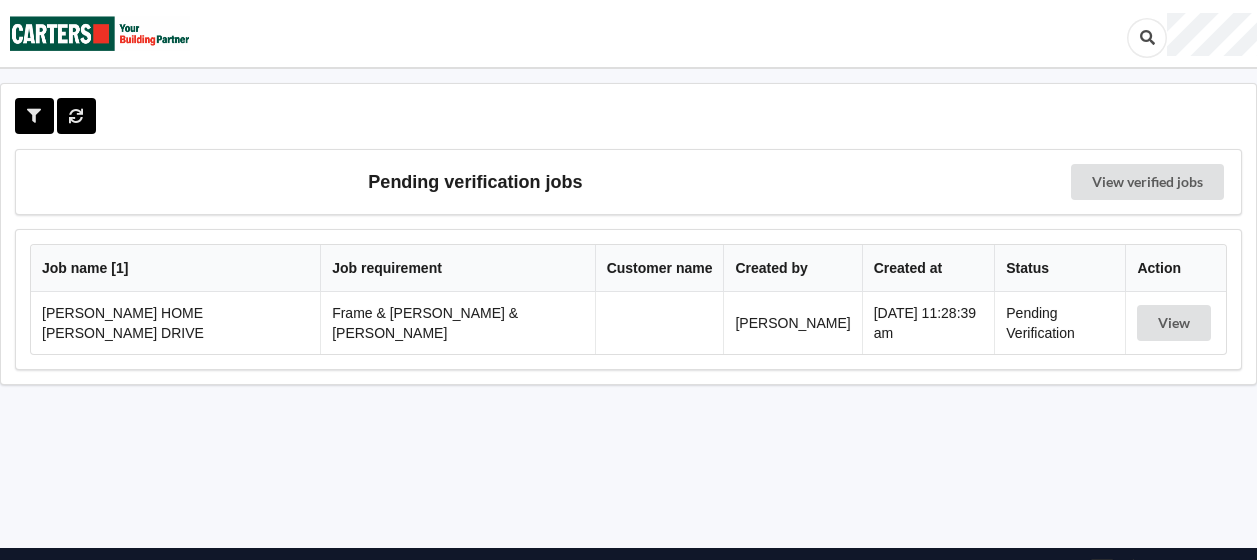scroll, scrollTop: 0, scrollLeft: 0, axis: both 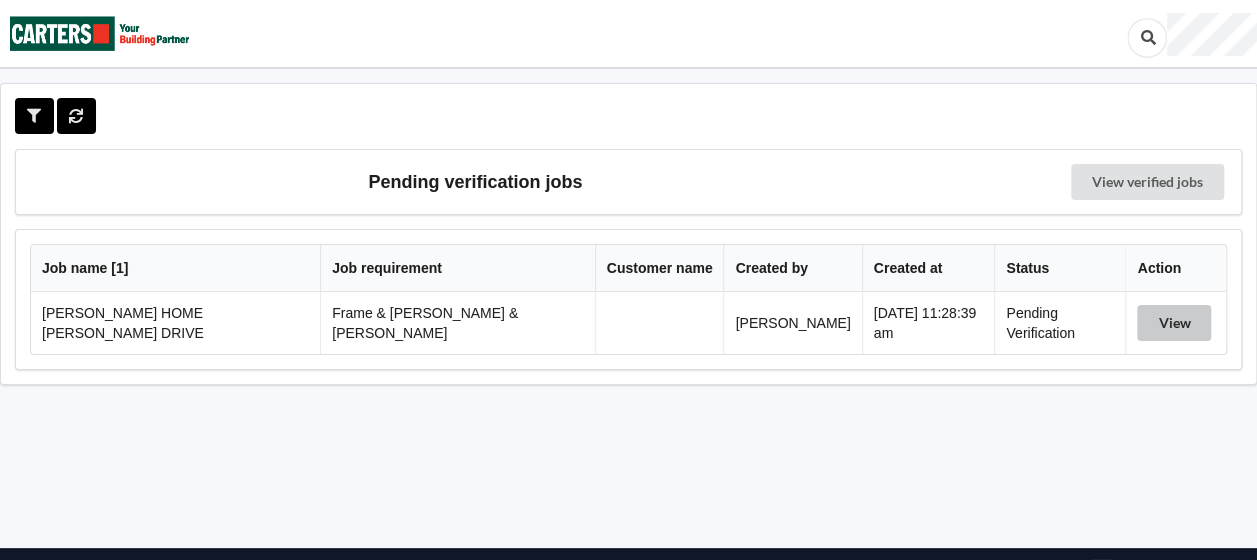 click on "View" at bounding box center (1174, 323) 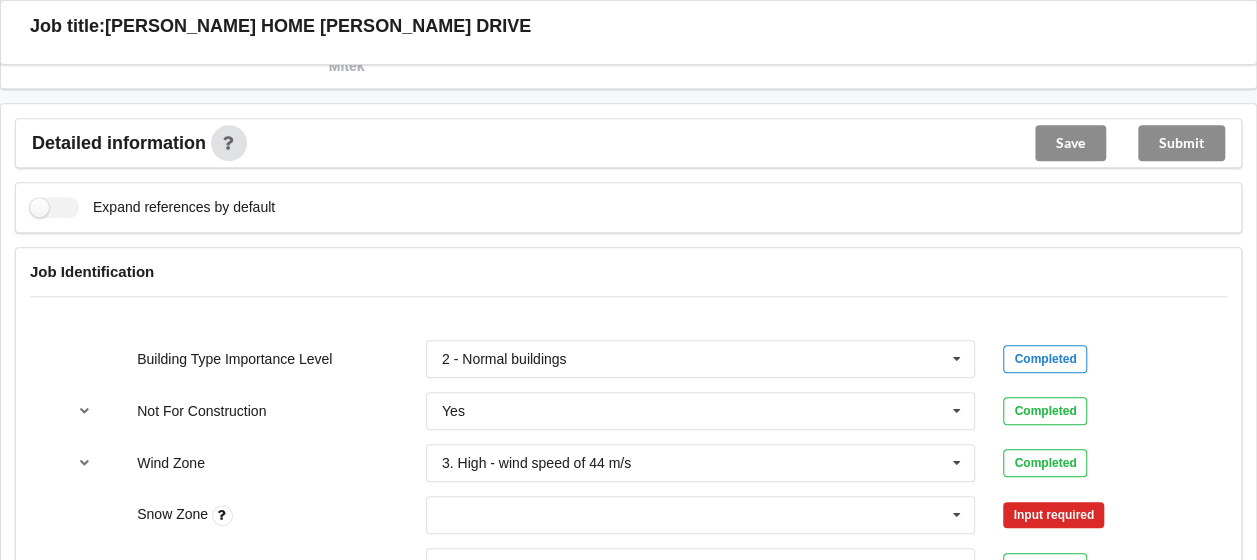 scroll, scrollTop: 1000, scrollLeft: 0, axis: vertical 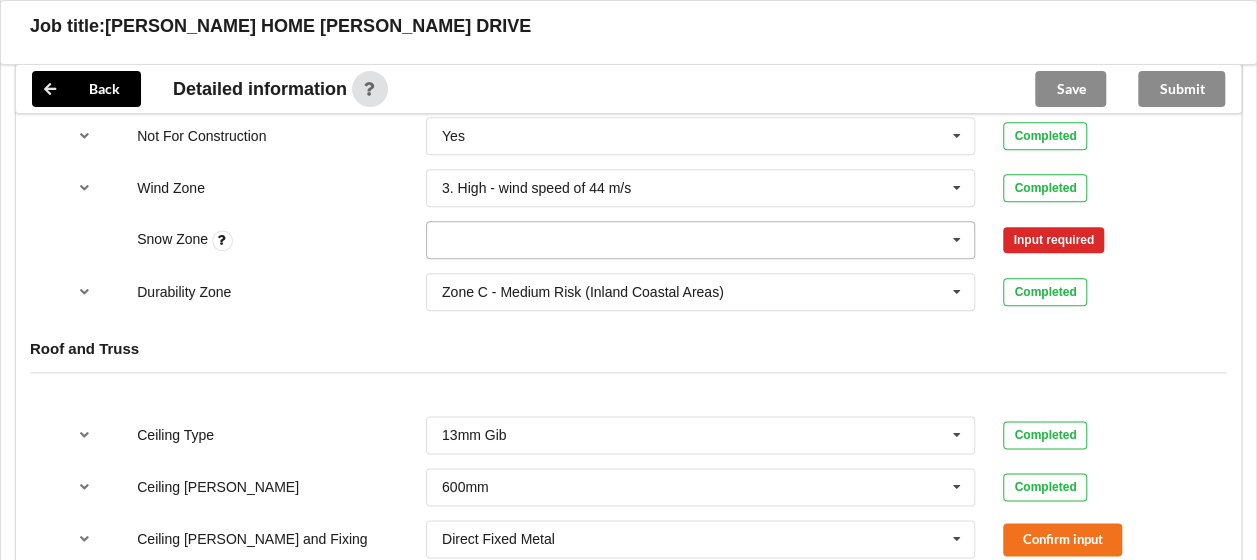 click at bounding box center (957, 240) 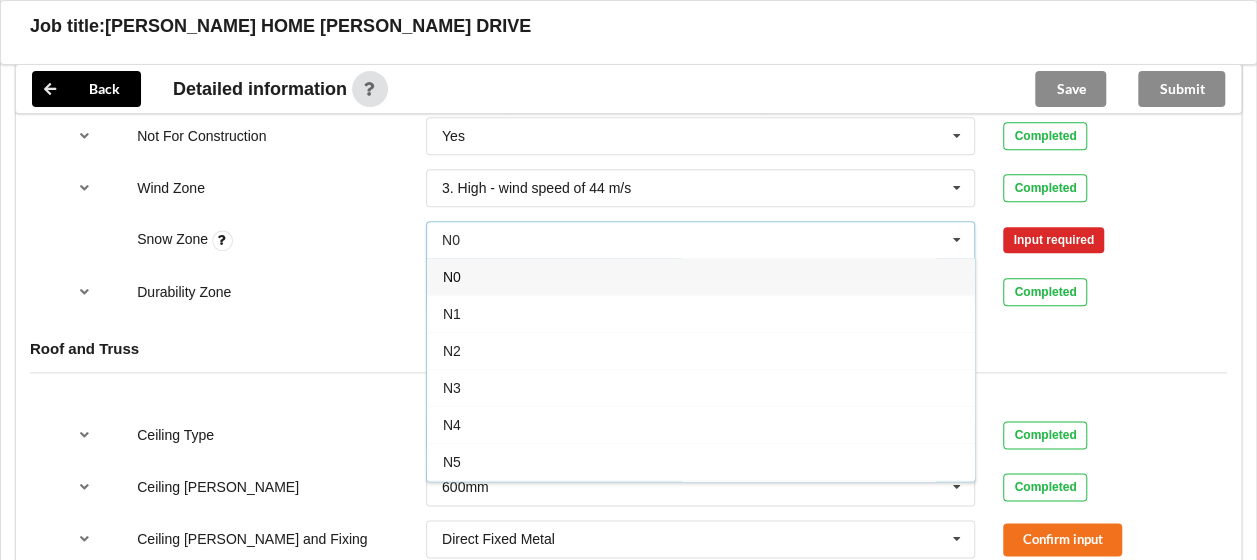 click on "N0" at bounding box center (701, 276) 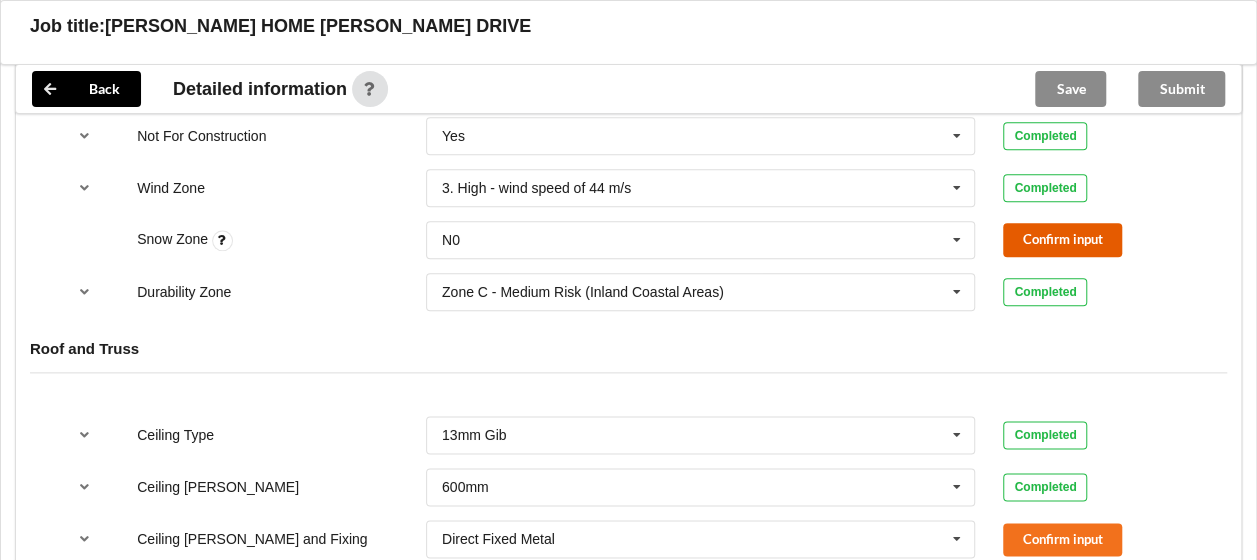 click on "Confirm input" at bounding box center [1062, 239] 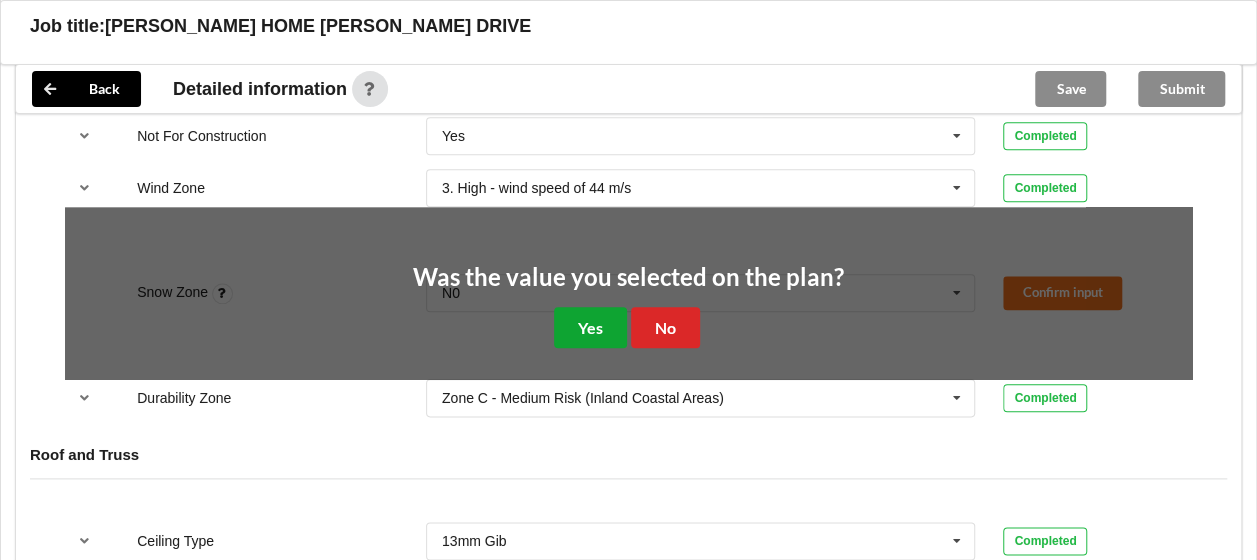 click on "Yes" at bounding box center [590, 327] 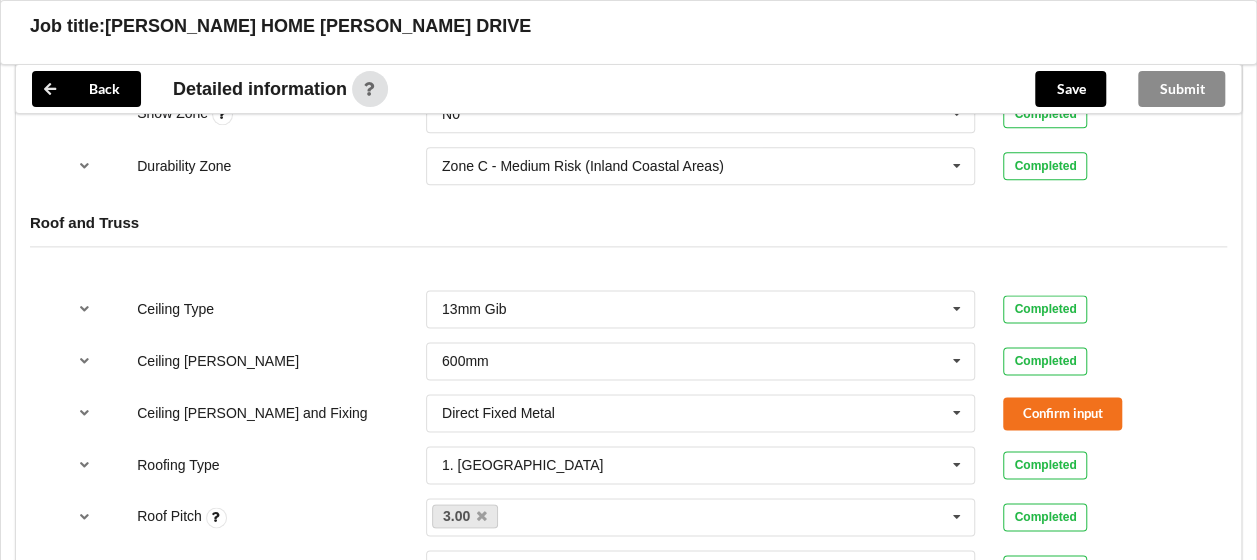 scroll, scrollTop: 1200, scrollLeft: 0, axis: vertical 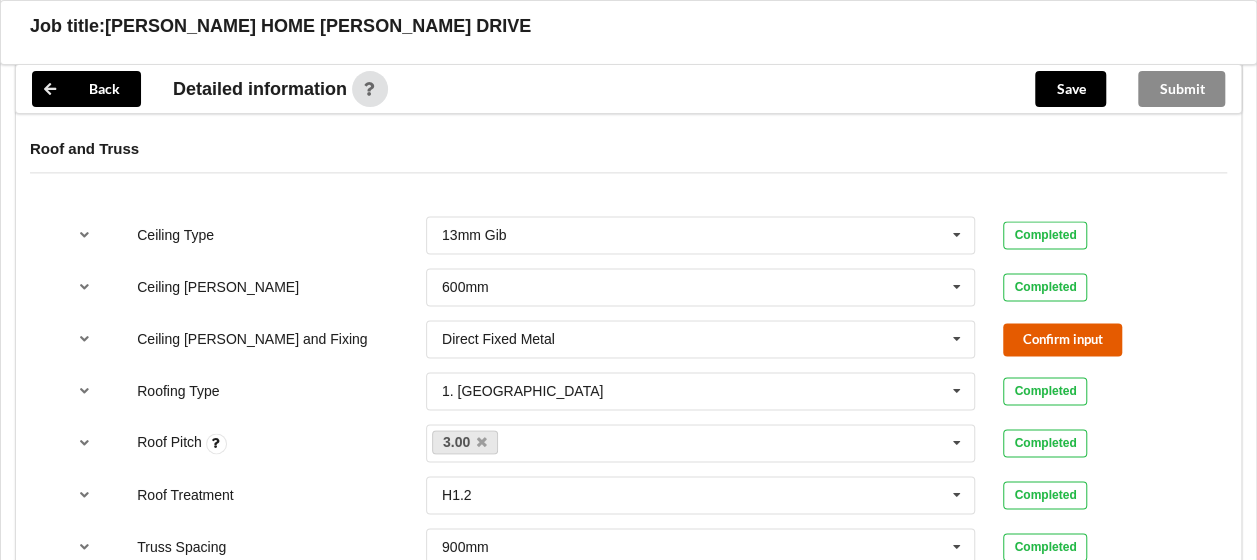 click on "Confirm input" at bounding box center [1062, 339] 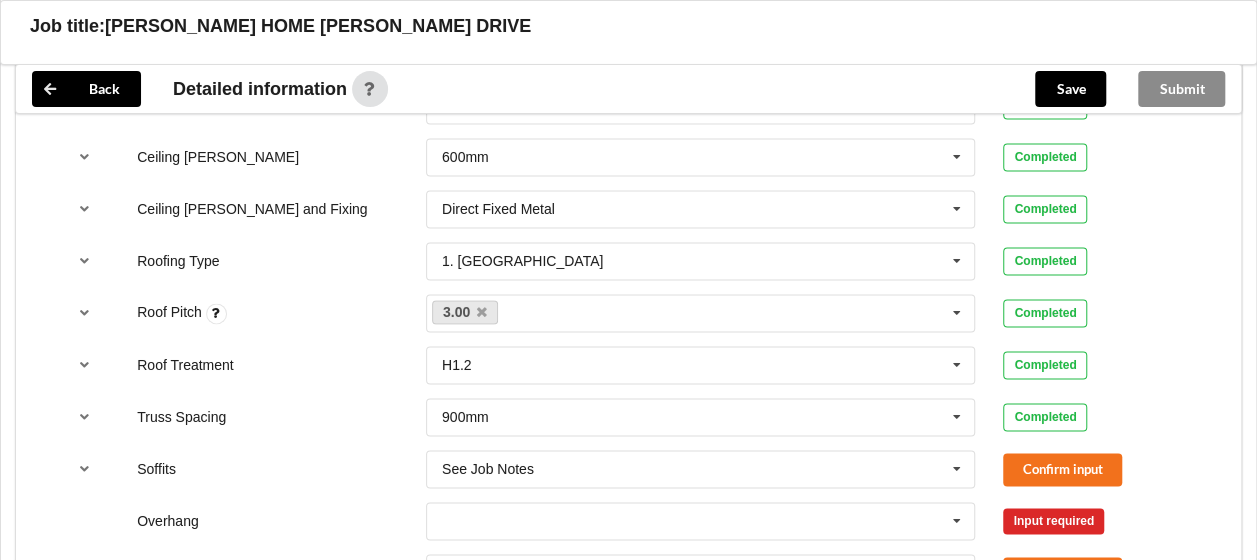 scroll, scrollTop: 1400, scrollLeft: 0, axis: vertical 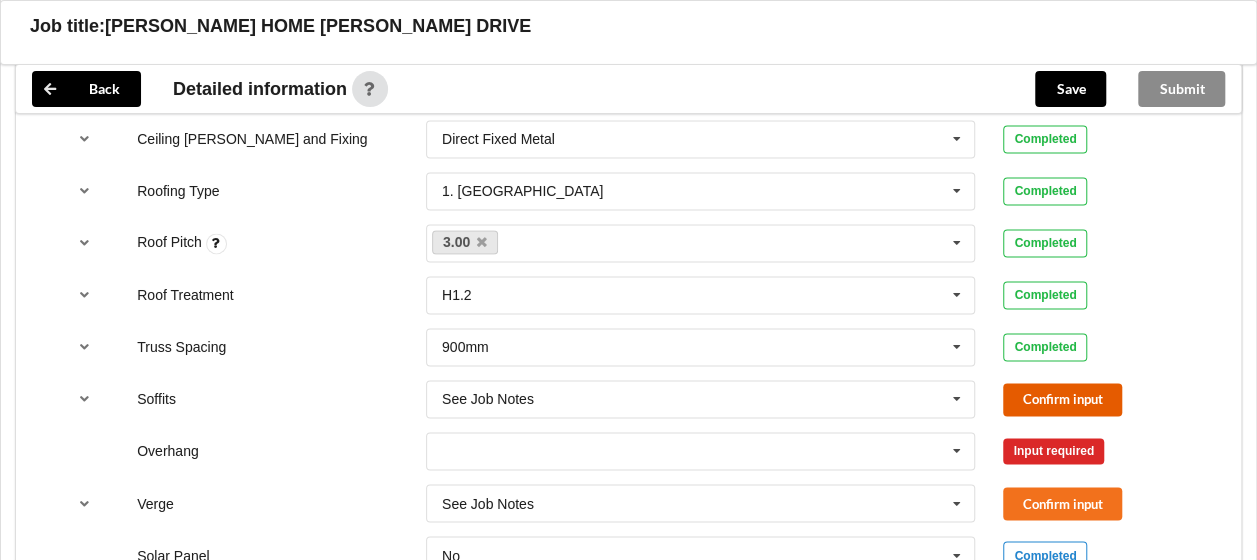 click on "Confirm input" at bounding box center [1062, 399] 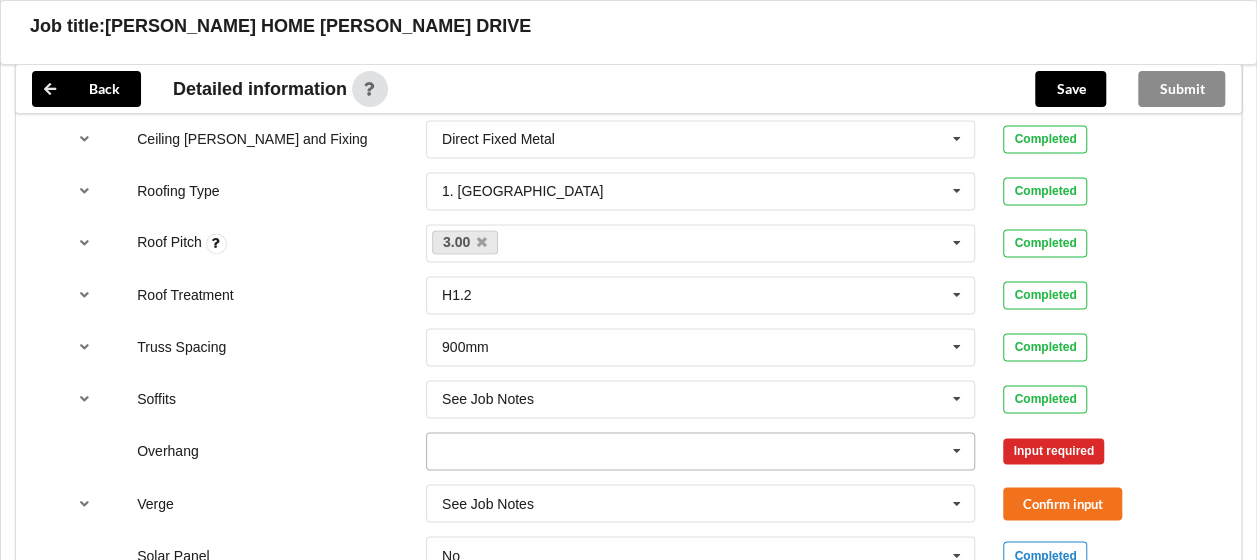 click at bounding box center (957, 451) 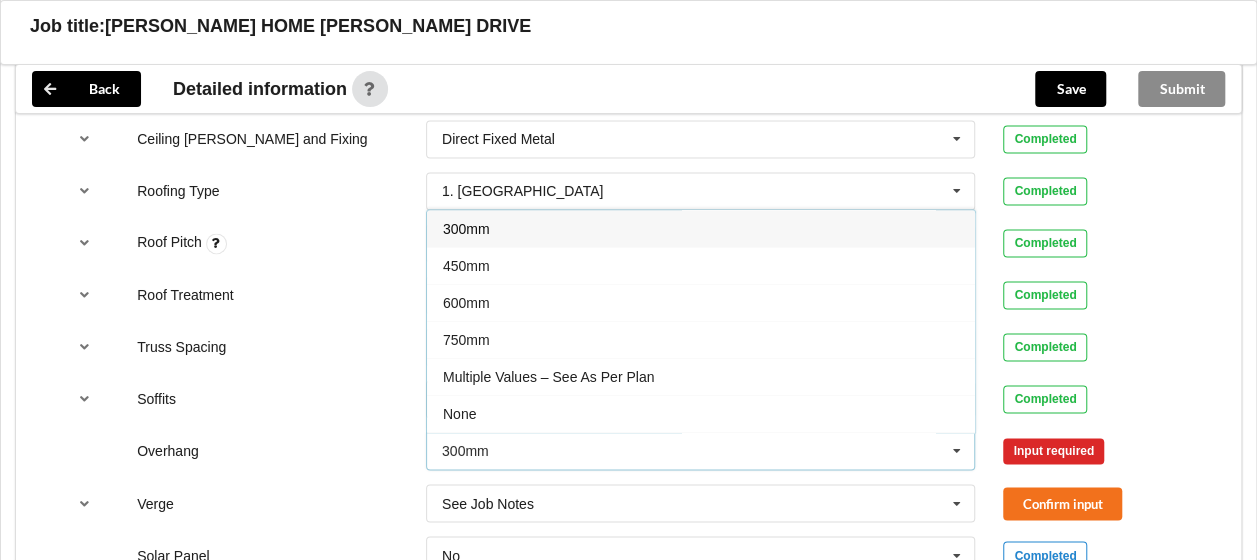 drag, startPoint x: 472, startPoint y: 364, endPoint x: 490, endPoint y: 363, distance: 18.027756 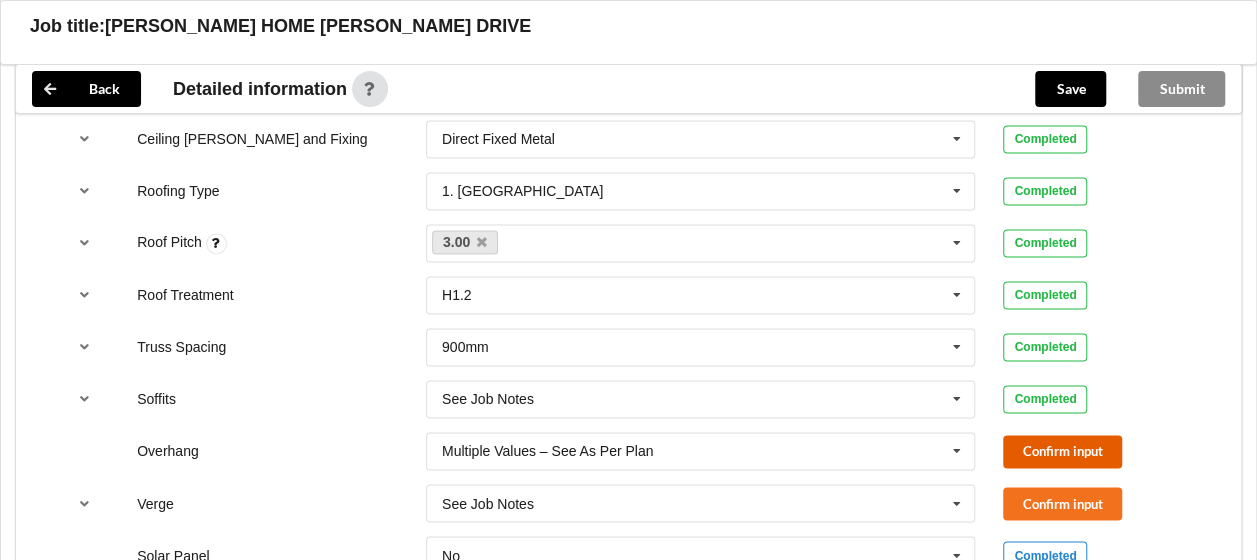 click on "Confirm input" at bounding box center [1062, 451] 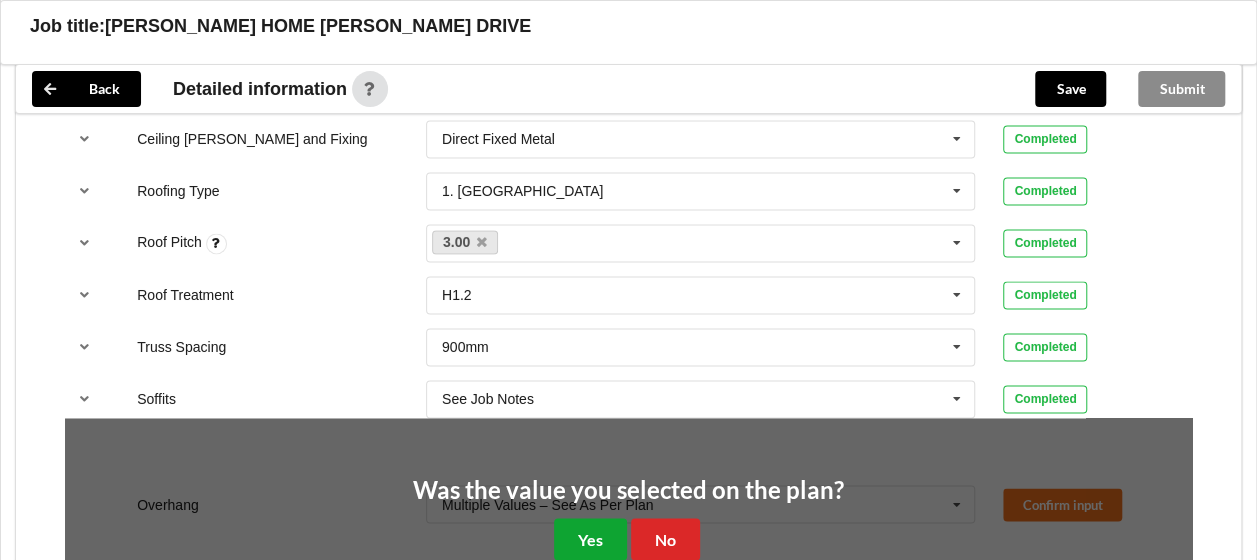 click on "Yes" at bounding box center (590, 538) 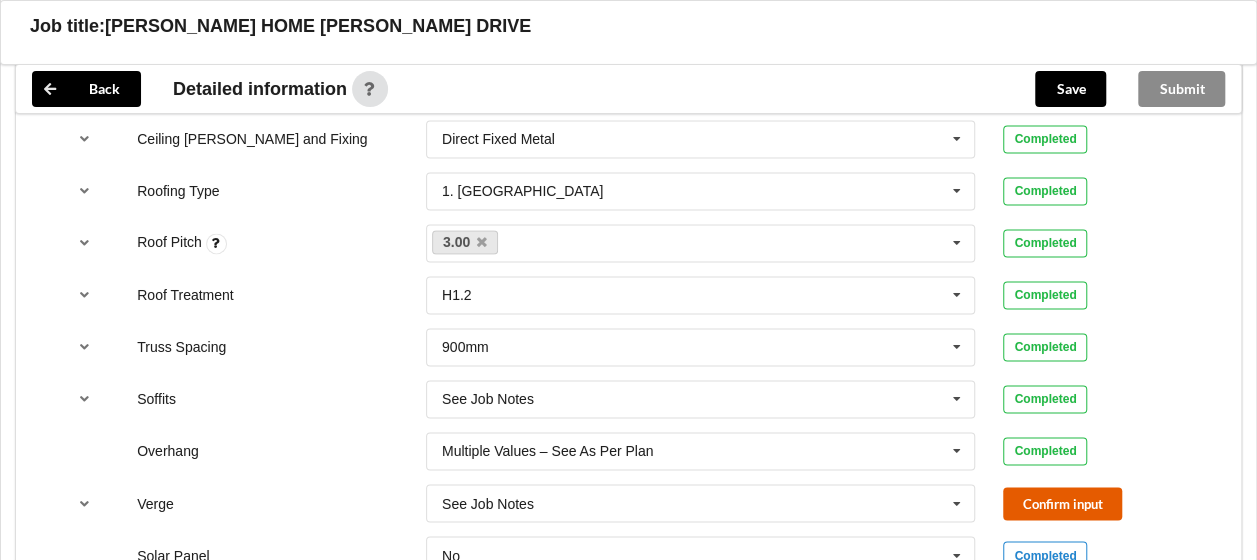 click on "Confirm input" at bounding box center (1062, 503) 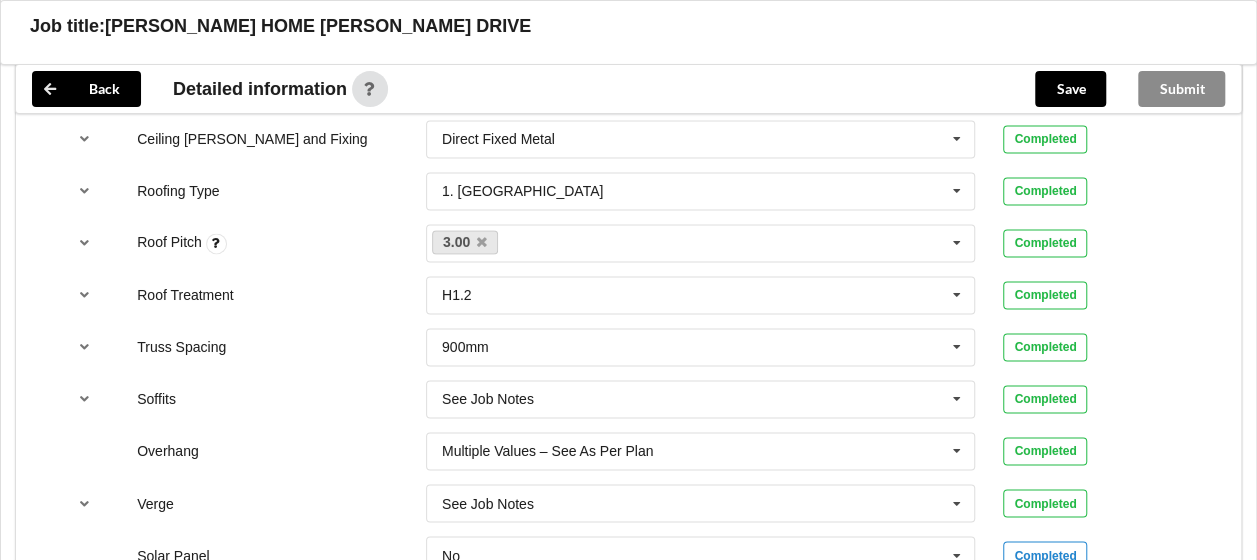 click on "Completed" at bounding box center (1045, 451) 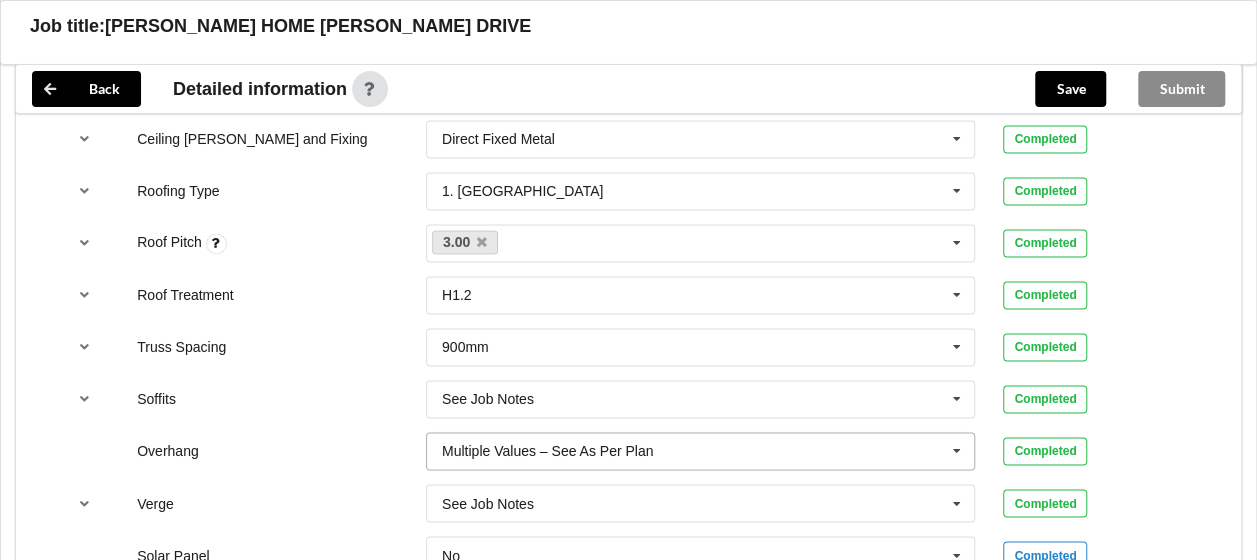 click at bounding box center [957, 451] 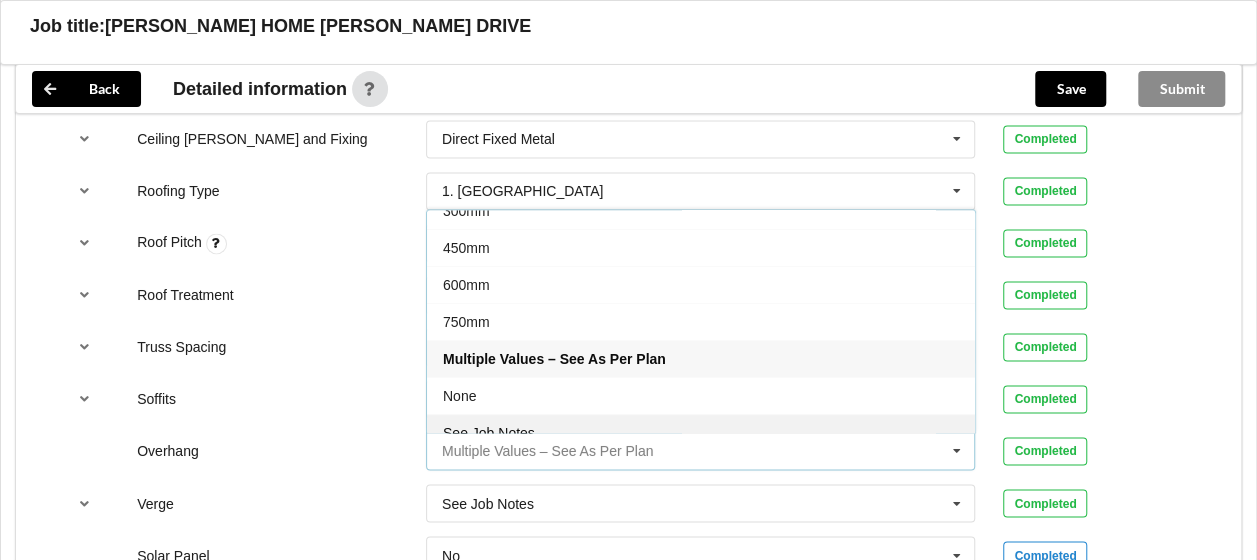 scroll, scrollTop: 32, scrollLeft: 0, axis: vertical 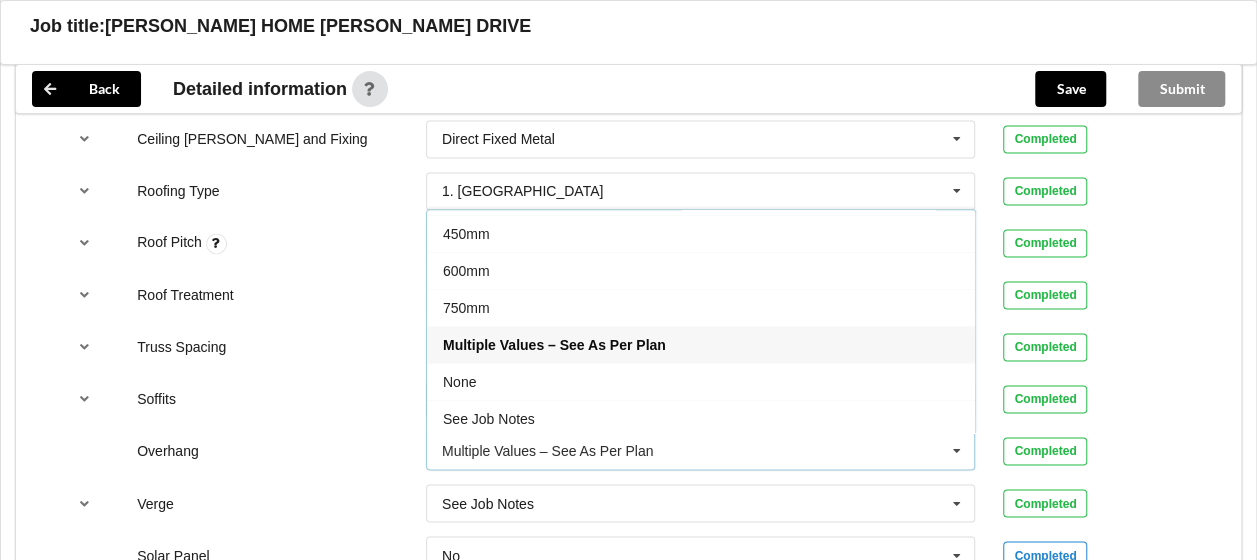 click on "See Job Notes" at bounding box center (489, 419) 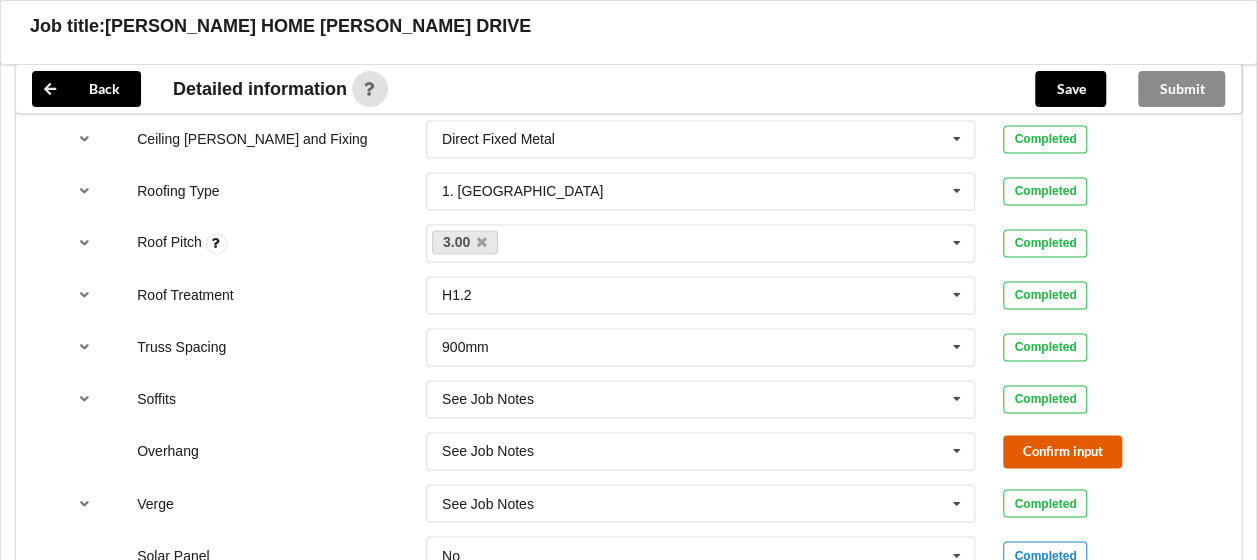 click on "Confirm input" at bounding box center (1062, 451) 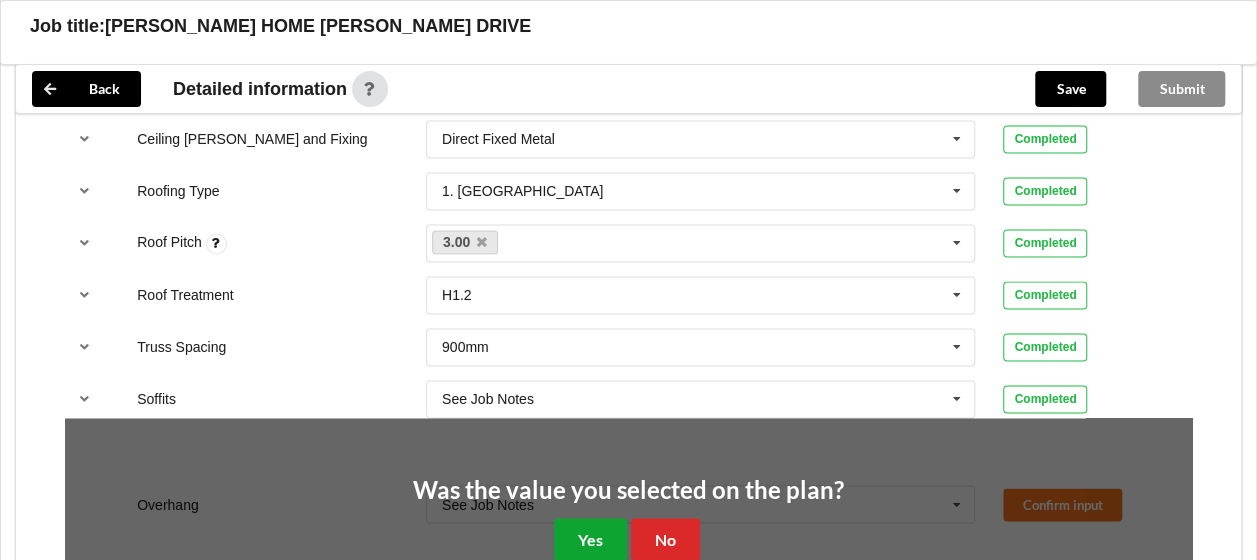 click on "Yes" at bounding box center [590, 538] 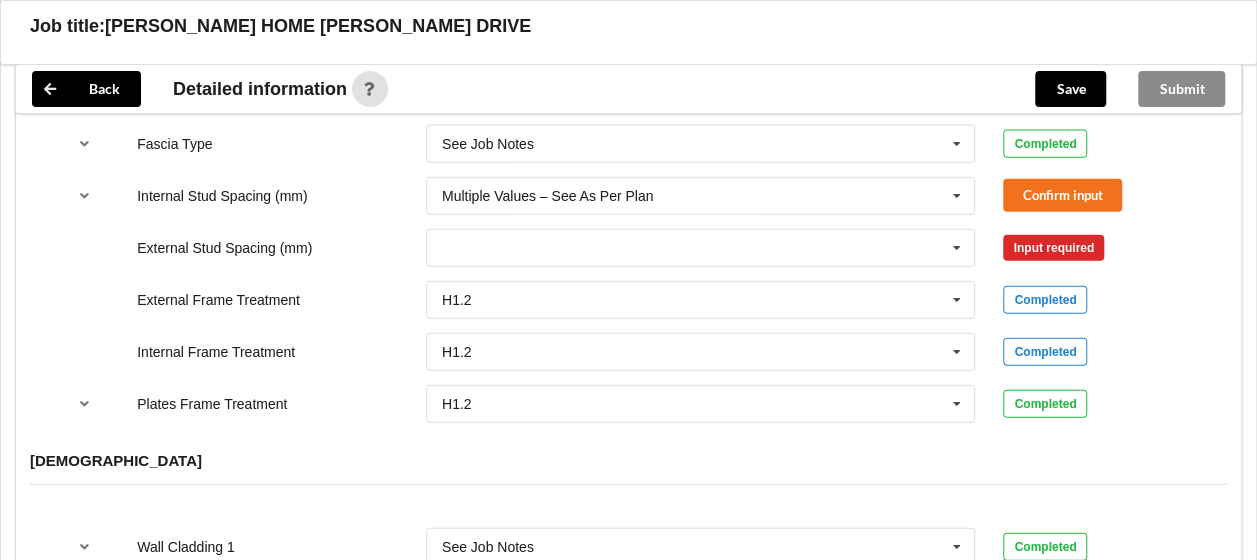scroll, scrollTop: 2100, scrollLeft: 0, axis: vertical 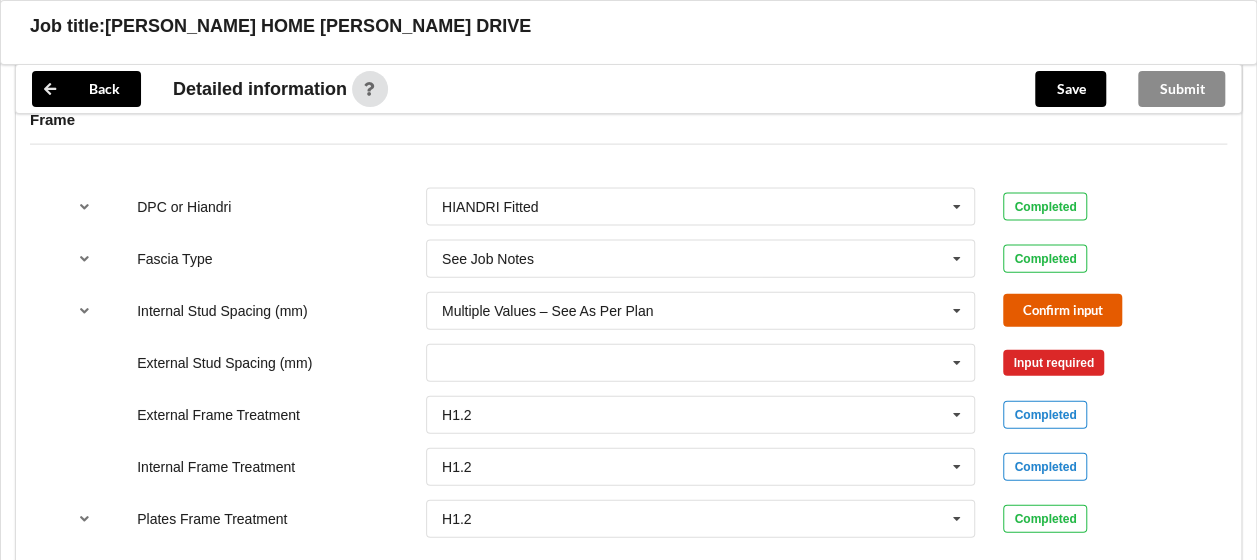 drag, startPoint x: 1014, startPoint y: 287, endPoint x: 1000, endPoint y: 288, distance: 14.035668 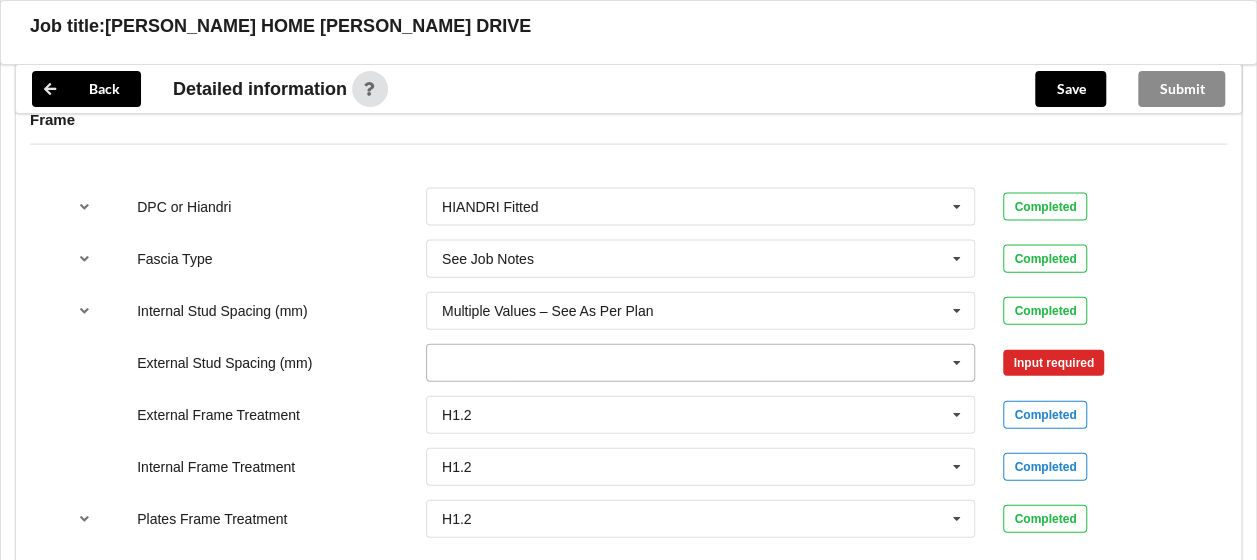 click at bounding box center (957, 363) 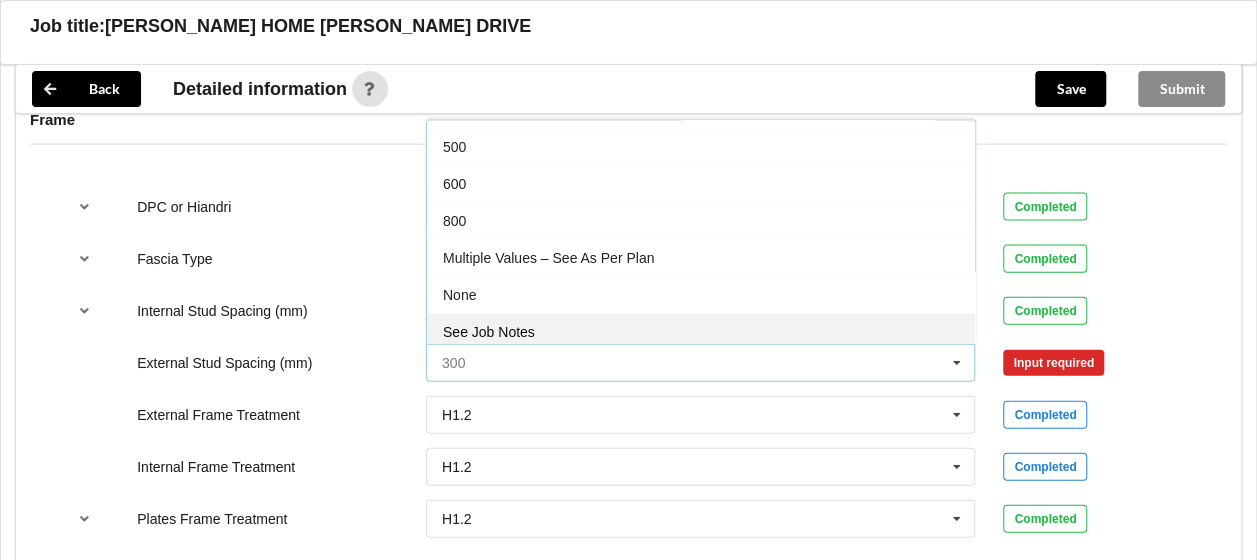 scroll, scrollTop: 106, scrollLeft: 0, axis: vertical 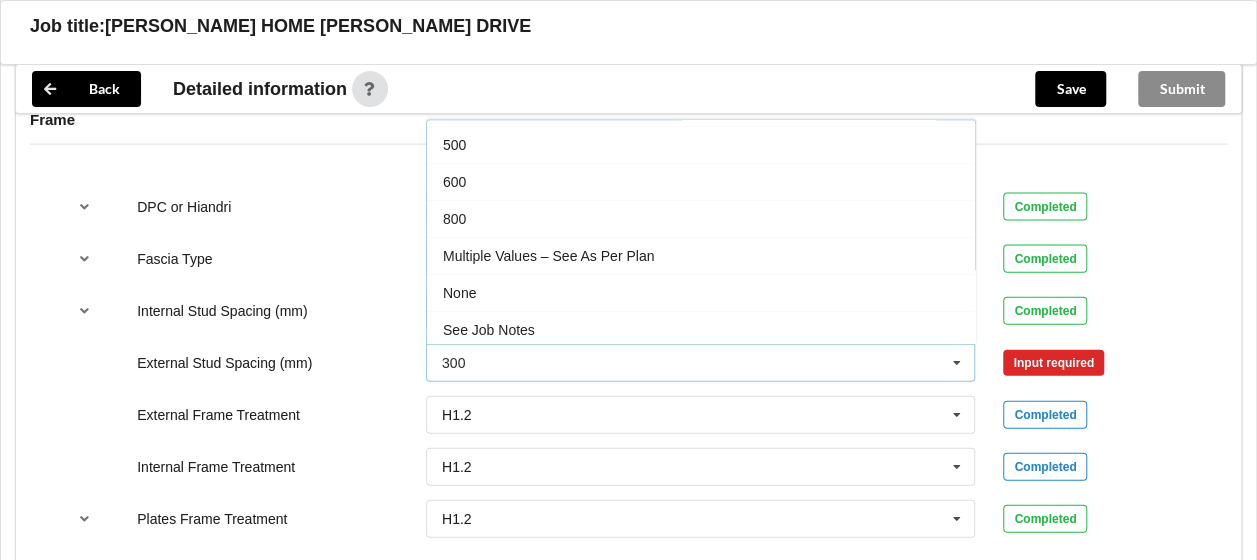 click on "See Job Notes" at bounding box center [489, 330] 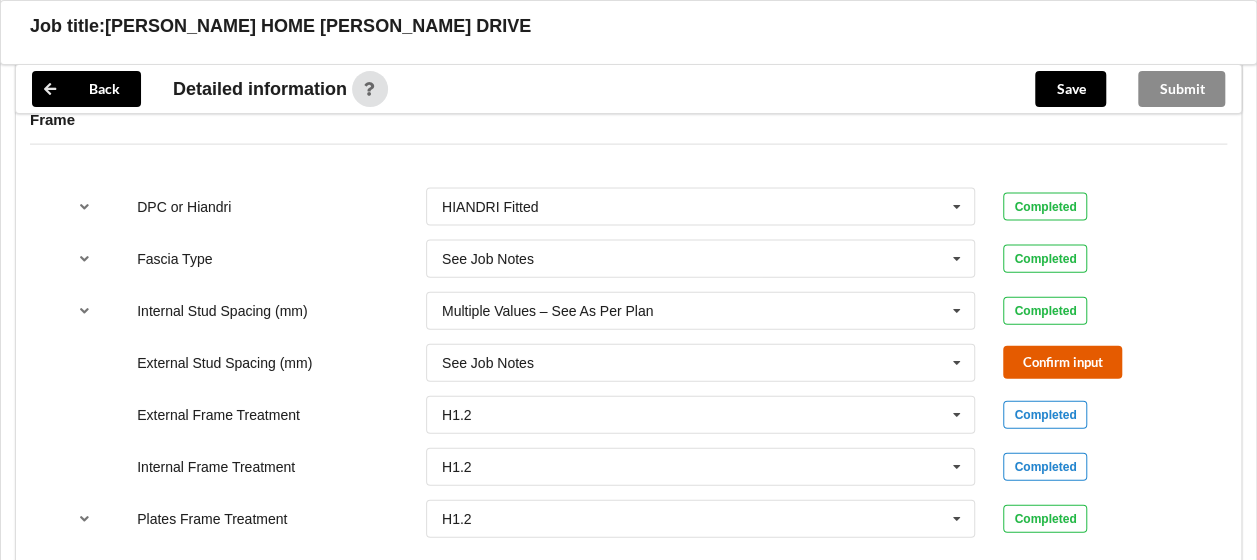 click on "Confirm input" at bounding box center (1062, 362) 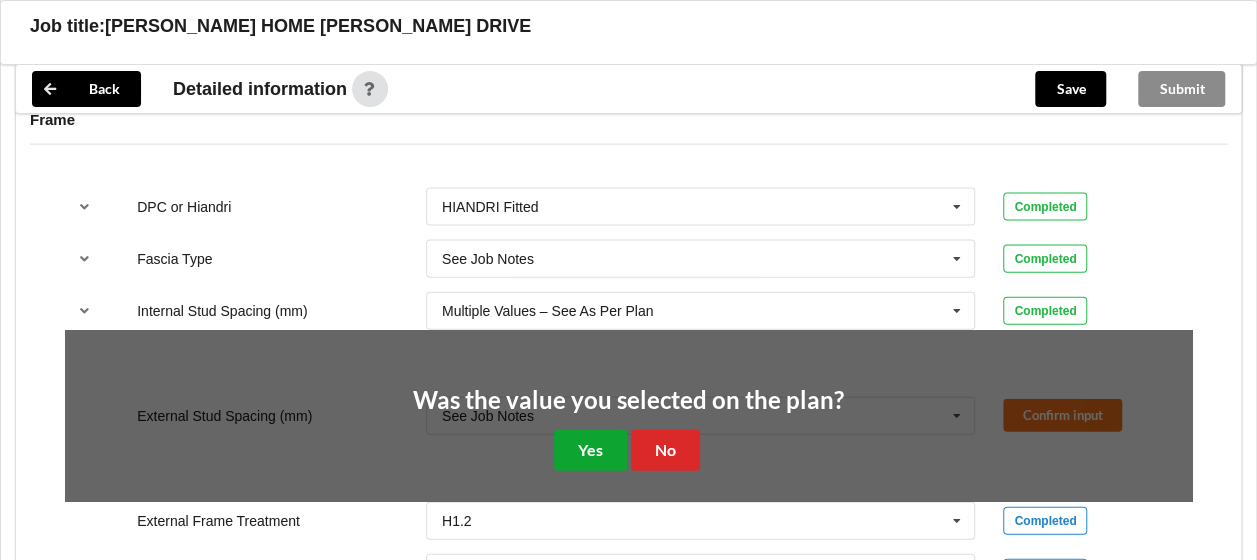 click on "Yes" at bounding box center [590, 450] 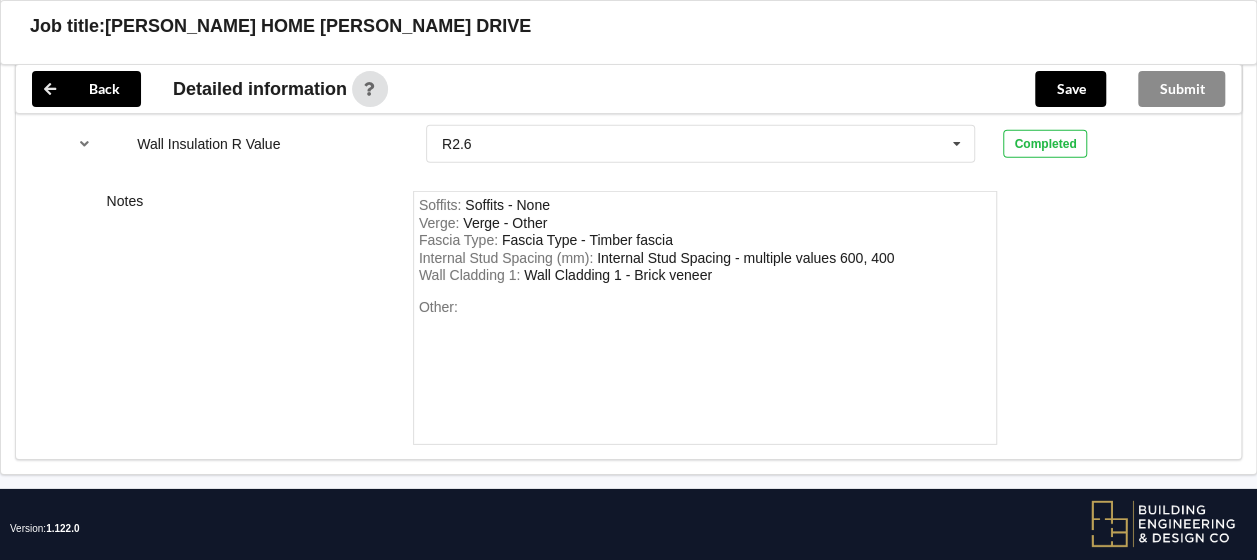 scroll, scrollTop: 2317, scrollLeft: 0, axis: vertical 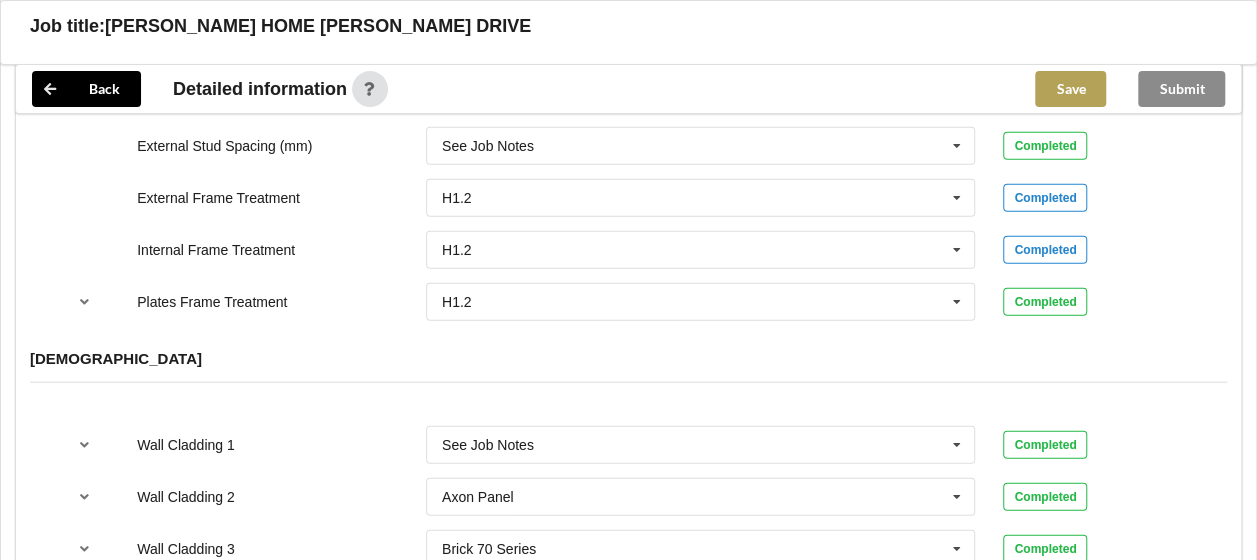 click on "Save" at bounding box center (1070, 89) 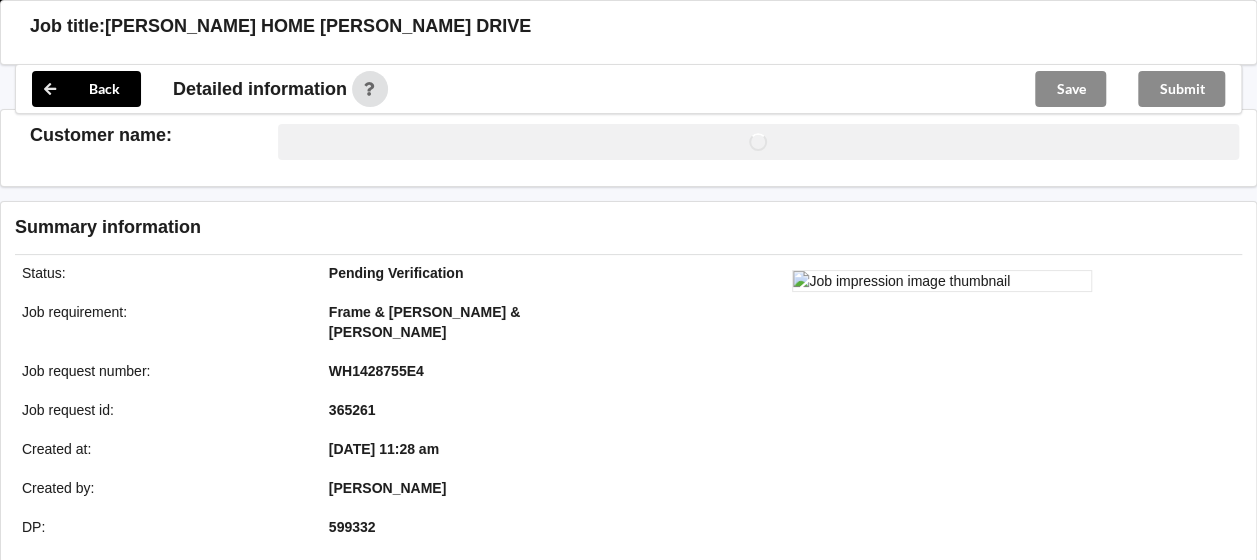scroll, scrollTop: 2317, scrollLeft: 0, axis: vertical 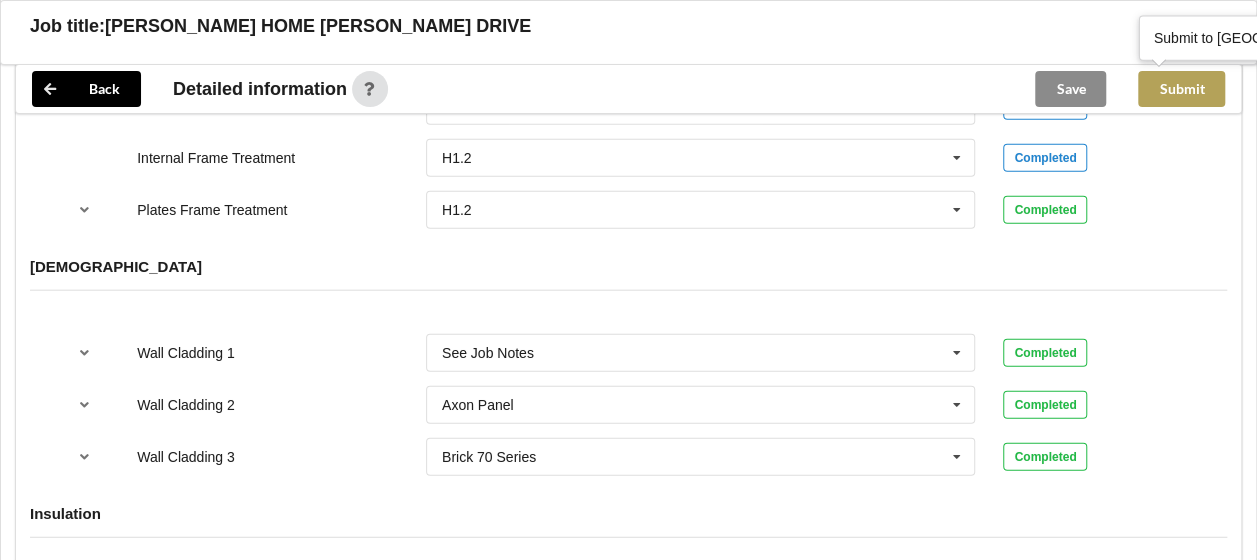 click on "Submit" at bounding box center (1181, 89) 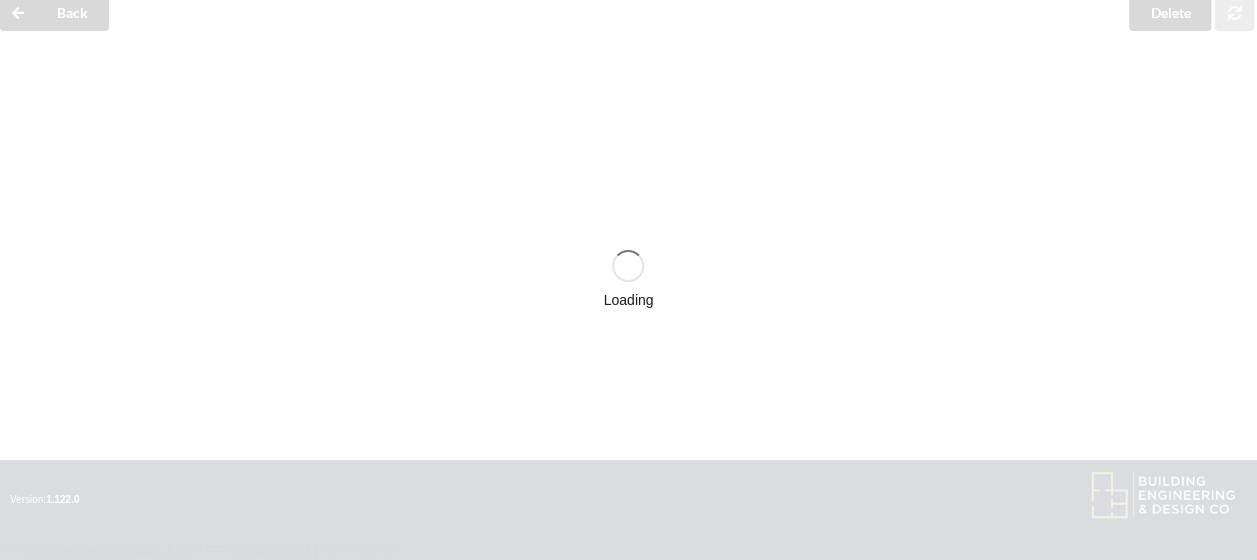 scroll, scrollTop: 2317, scrollLeft: 0, axis: vertical 